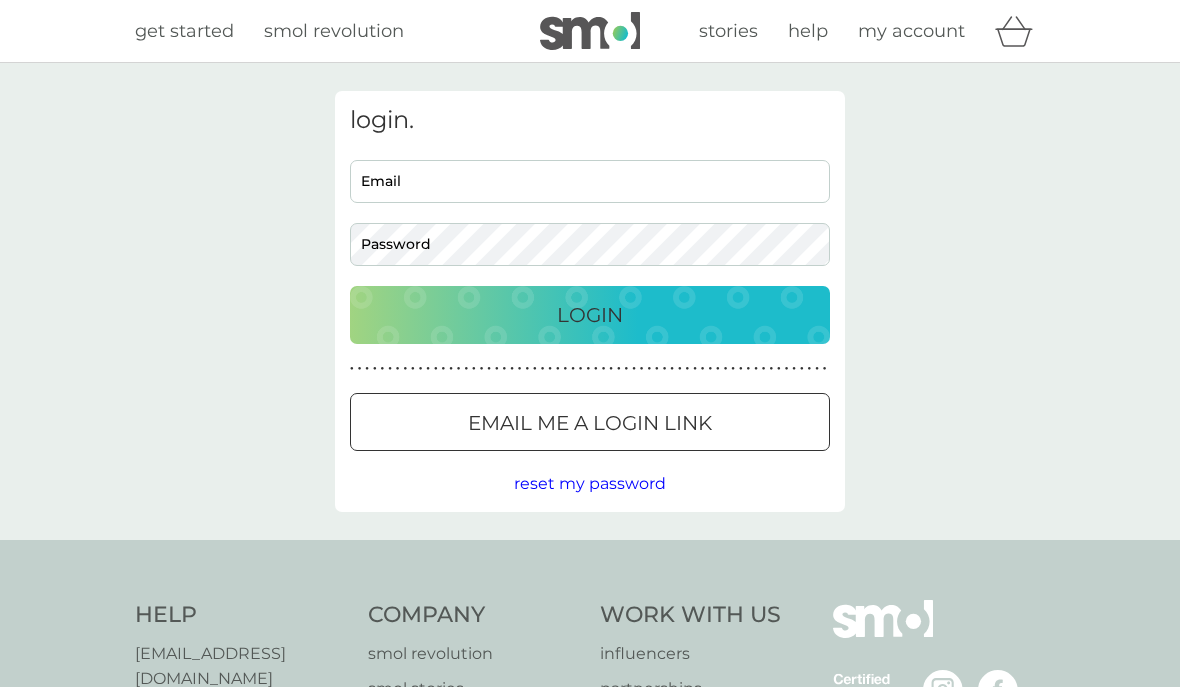 scroll, scrollTop: 0, scrollLeft: 0, axis: both 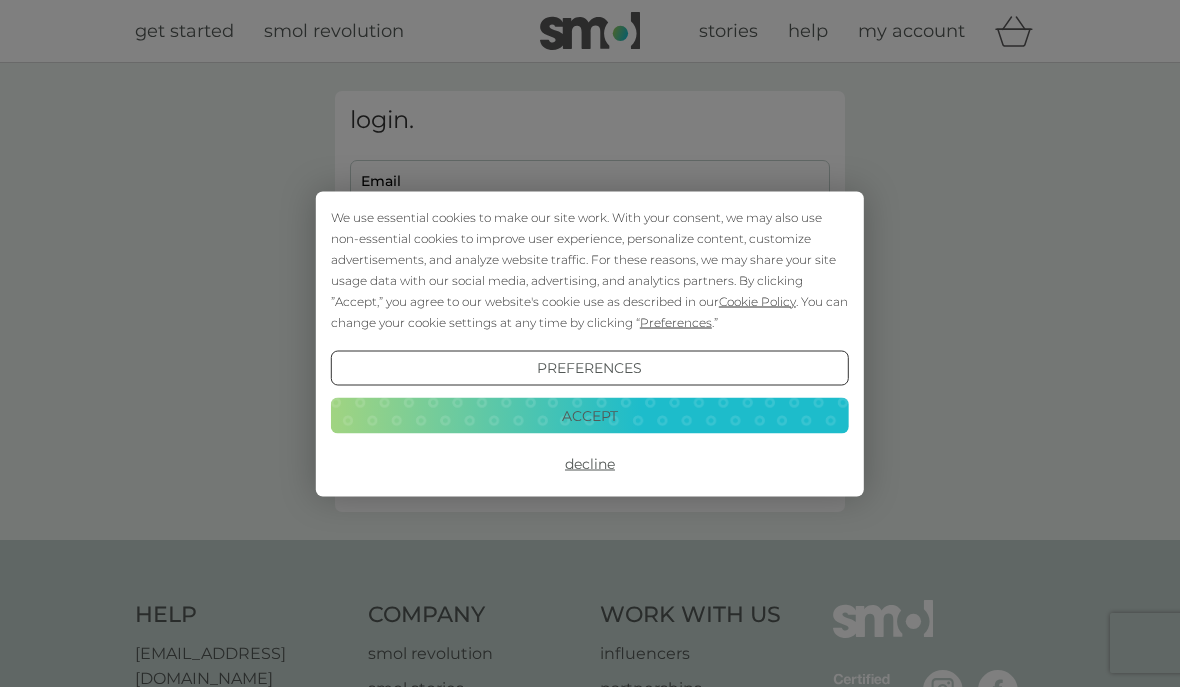 click on "Accept" at bounding box center (590, 416) 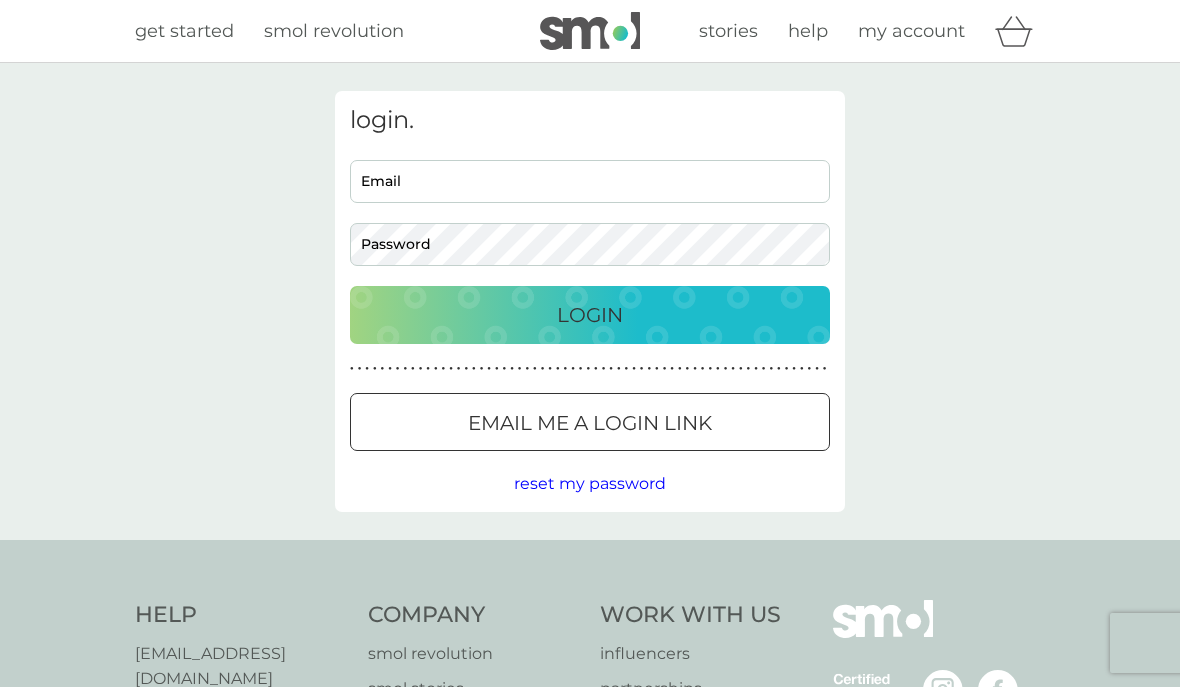 scroll, scrollTop: 0, scrollLeft: 0, axis: both 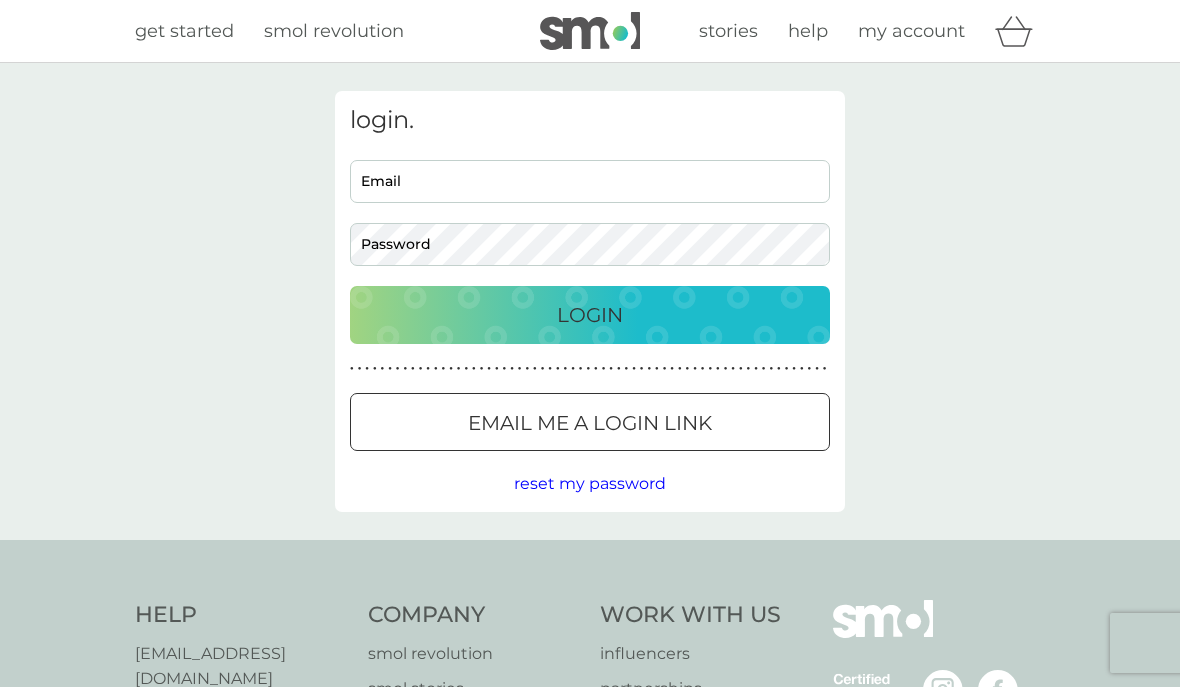 click on "Email" at bounding box center [590, 181] 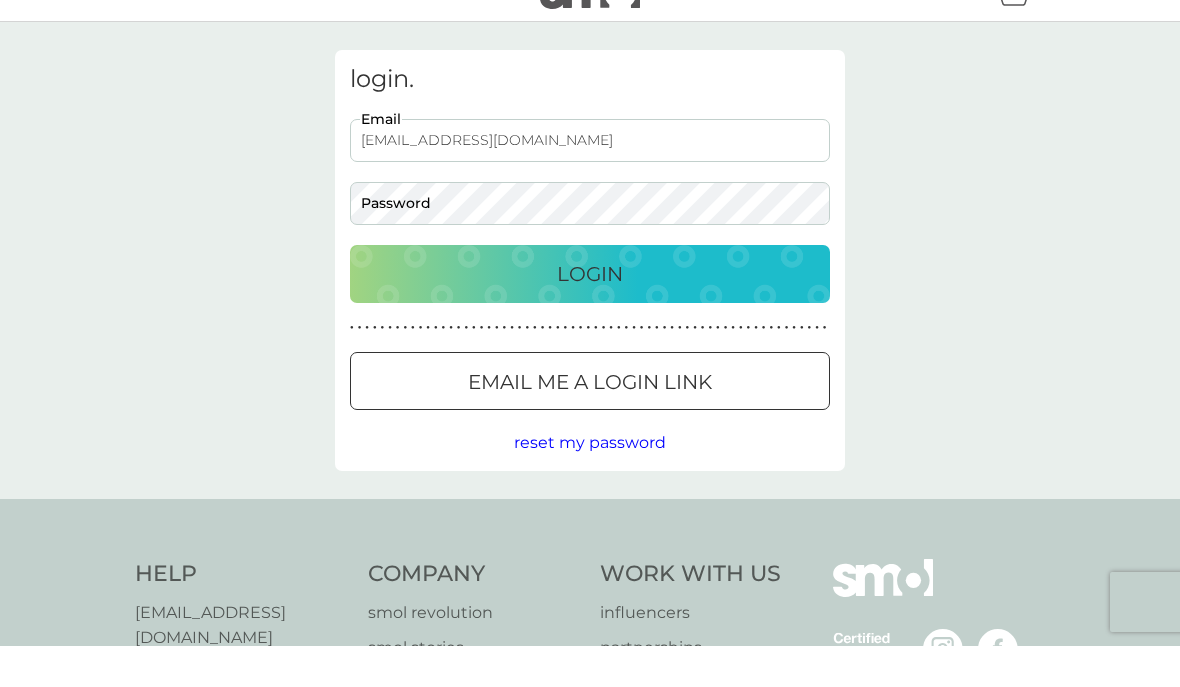 type on "christinecranston3@hotmail.com" 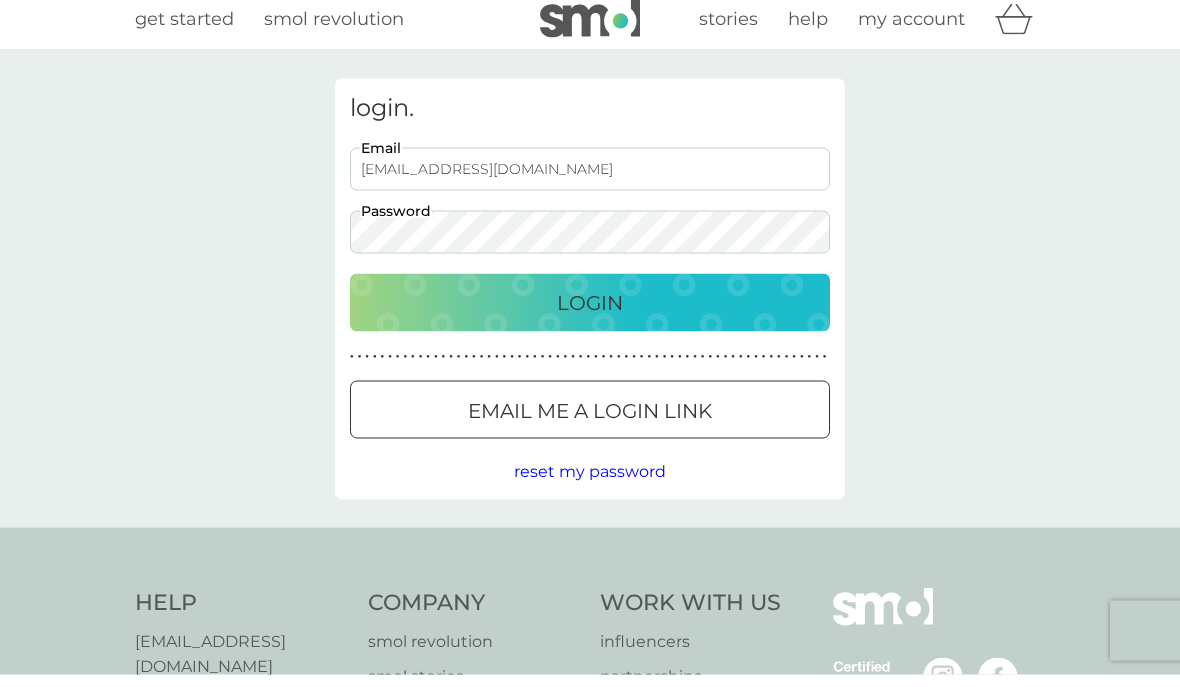 click on "Login" at bounding box center (590, 315) 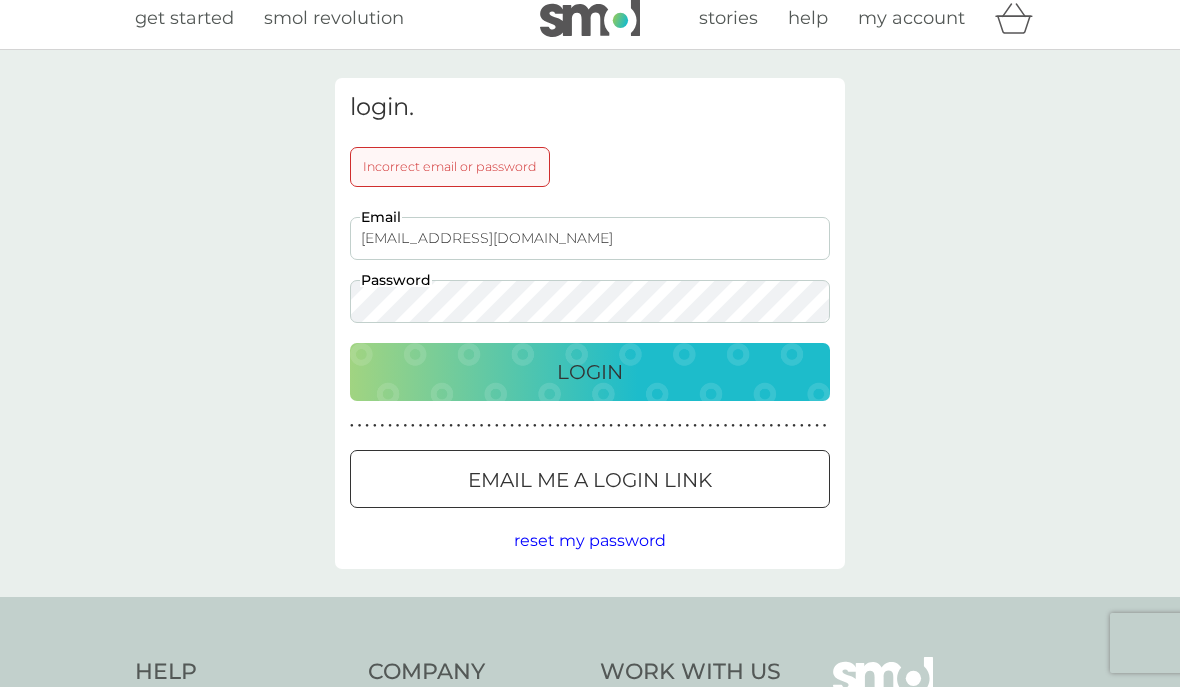 scroll, scrollTop: 12, scrollLeft: 0, axis: vertical 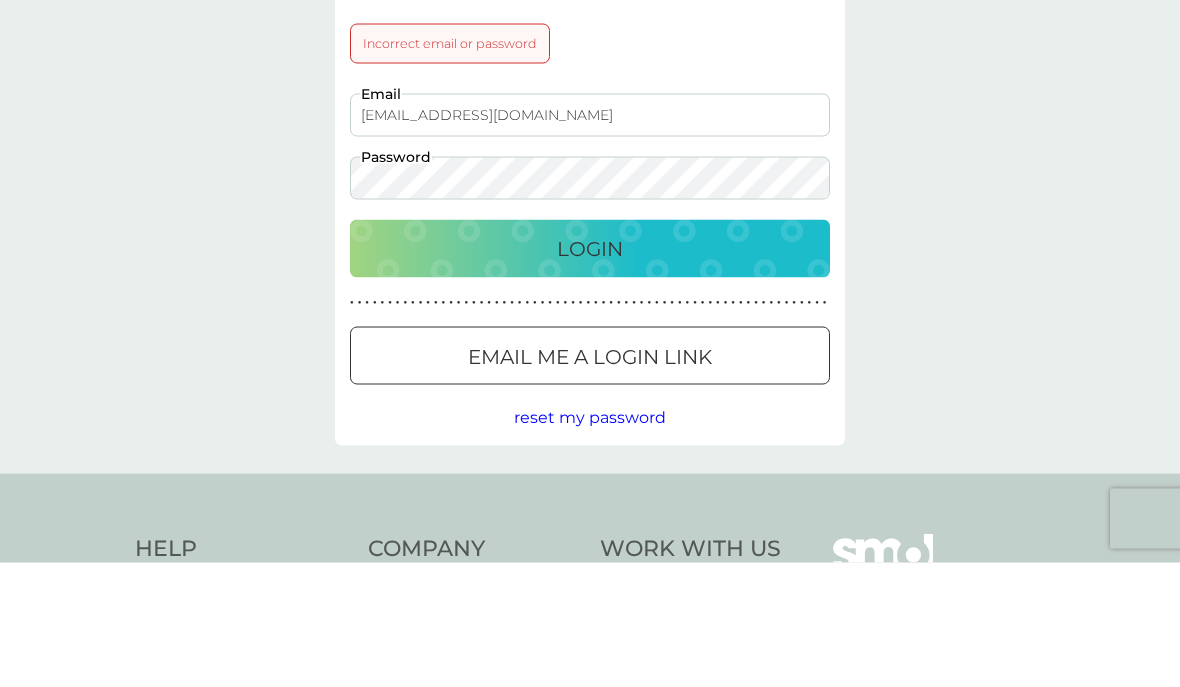 click on "Login" at bounding box center [590, 373] 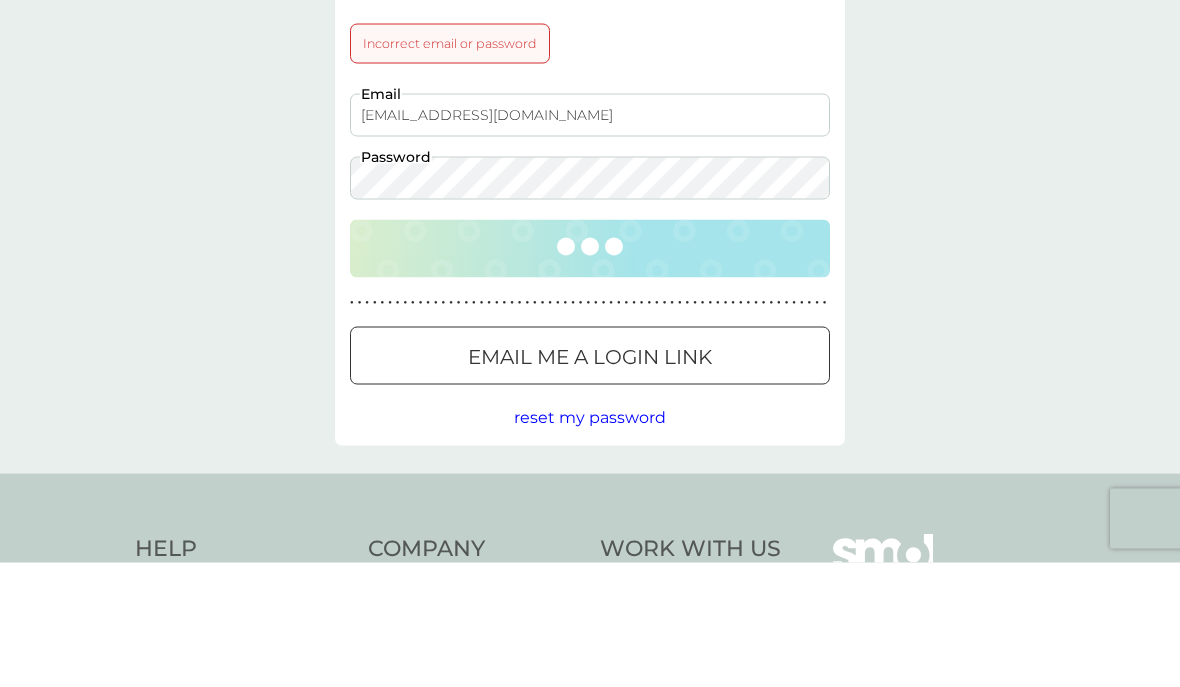 scroll, scrollTop: 137, scrollLeft: 0, axis: vertical 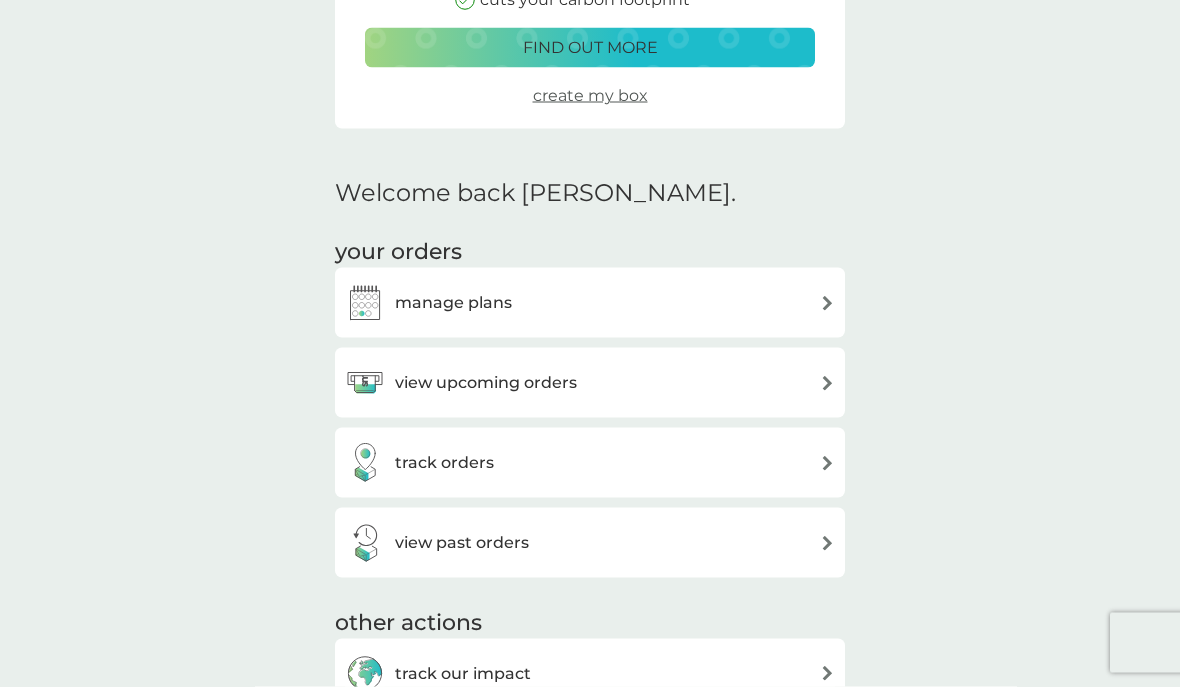 click on "view upcoming orders" at bounding box center [590, 383] 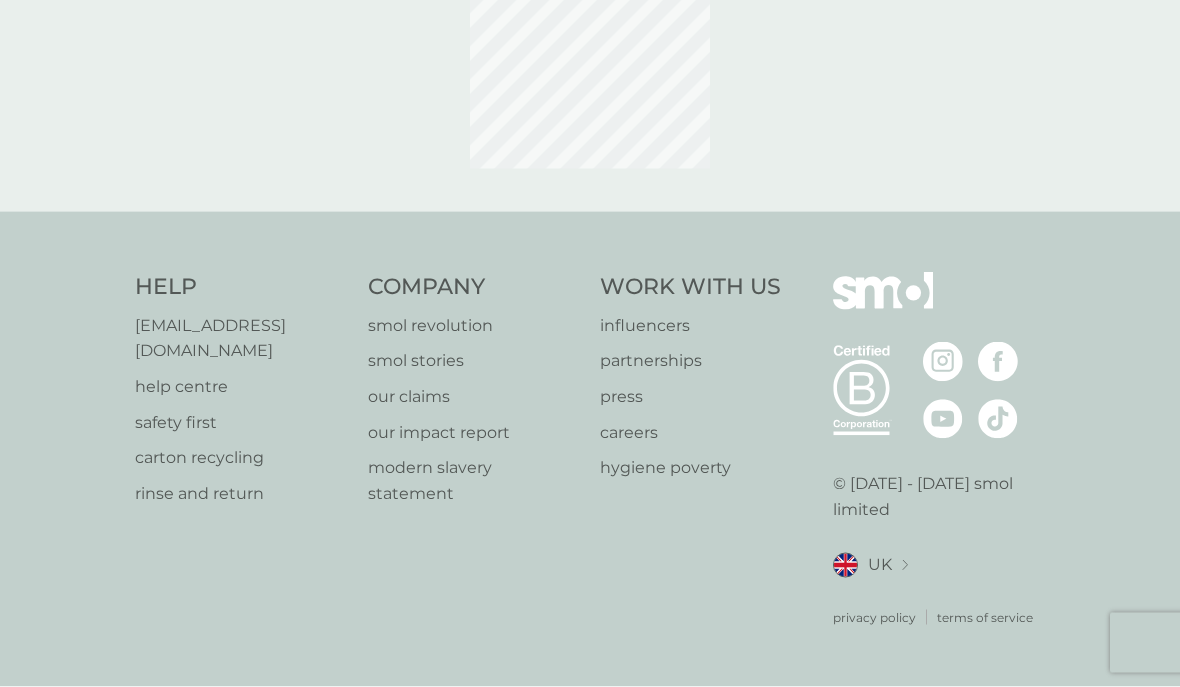 scroll, scrollTop: 0, scrollLeft: 0, axis: both 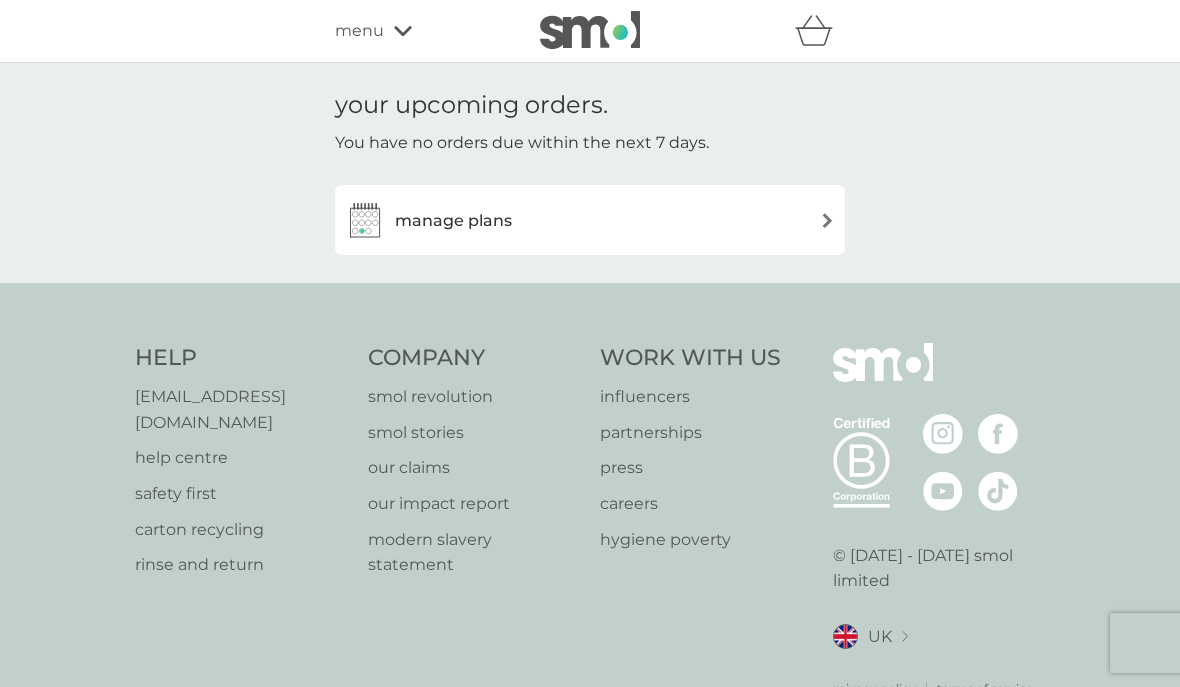 click on "manage plans" at bounding box center [590, 220] 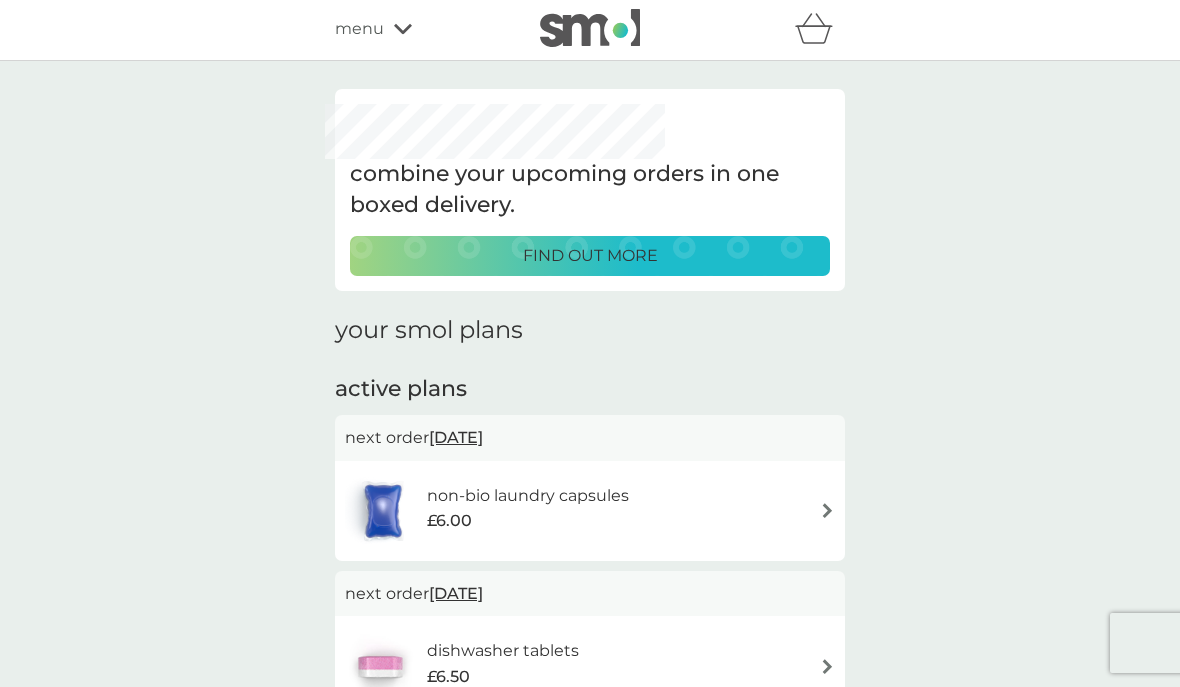 scroll, scrollTop: 0, scrollLeft: 0, axis: both 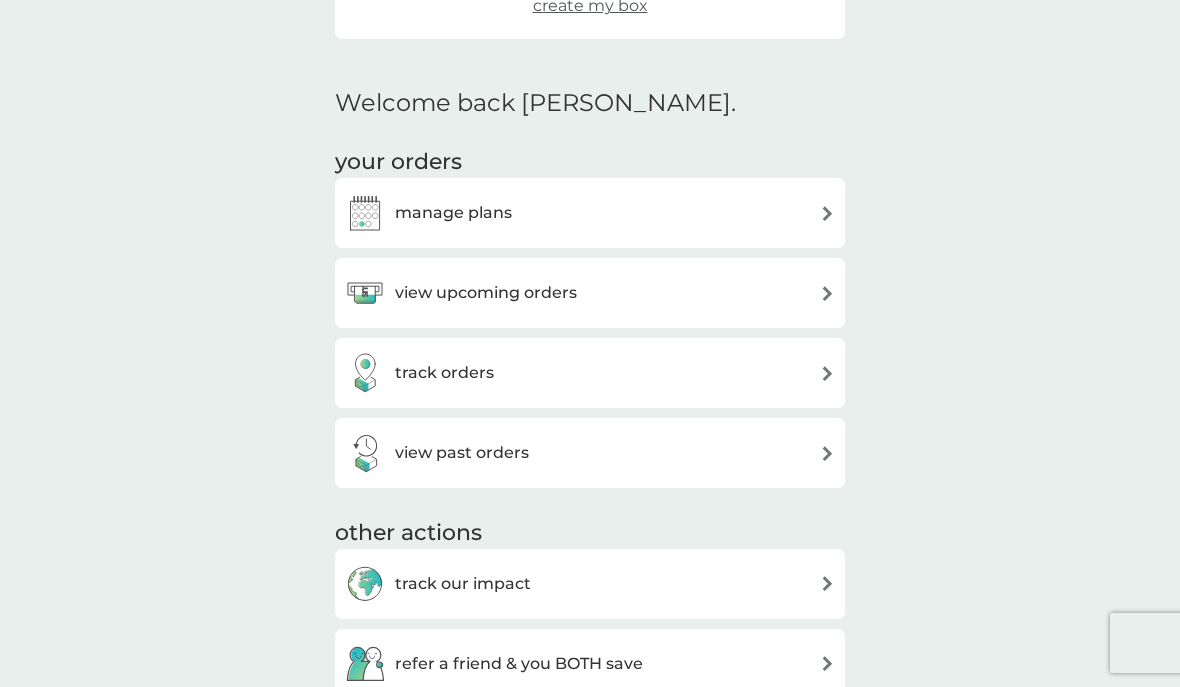 click on "track orders" at bounding box center (590, 373) 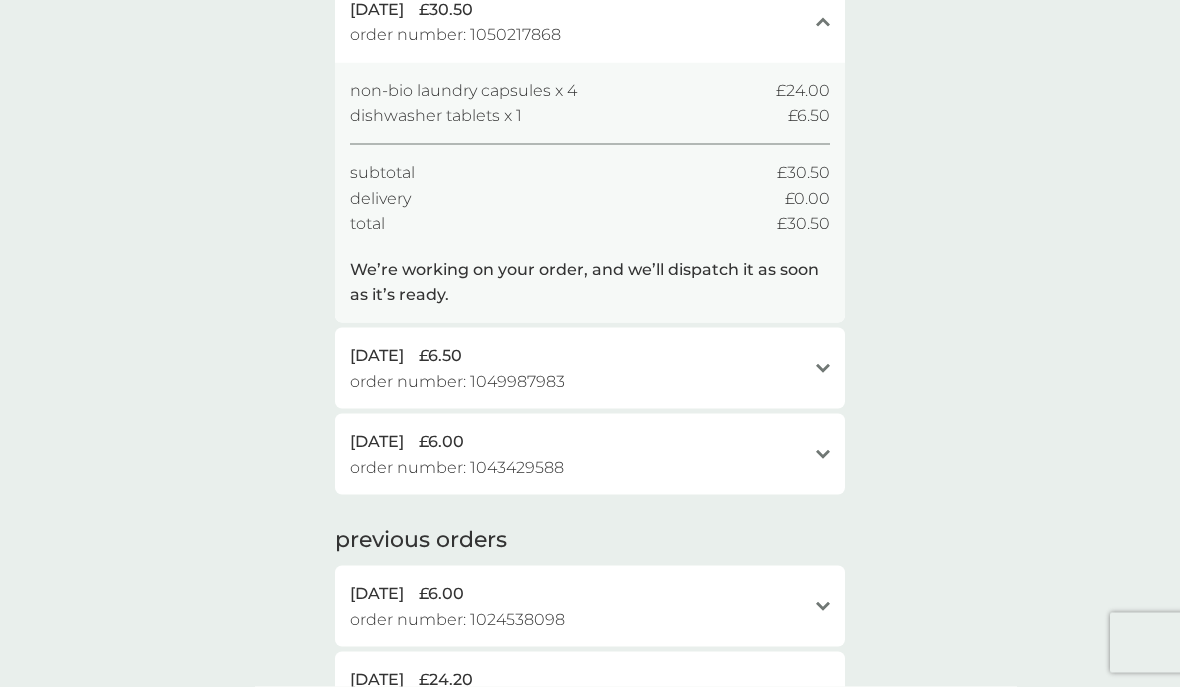 scroll, scrollTop: 211, scrollLeft: 0, axis: vertical 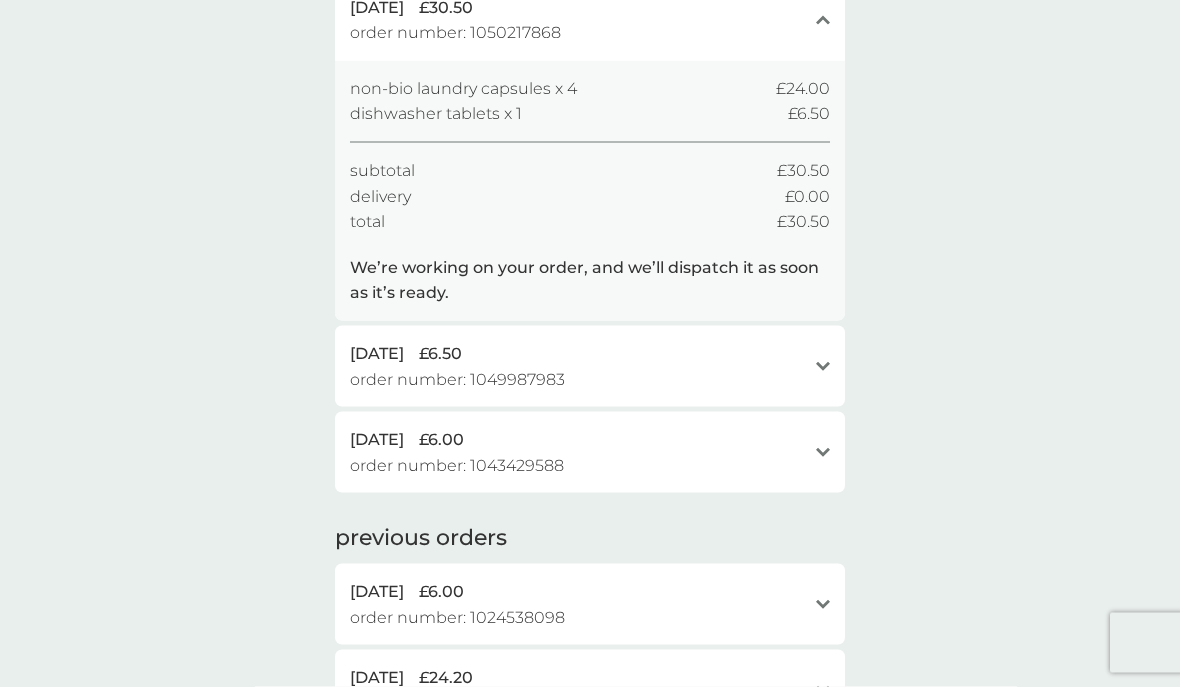 click on "[DATE] £6.00 order number:   1043429588" at bounding box center [578, 452] 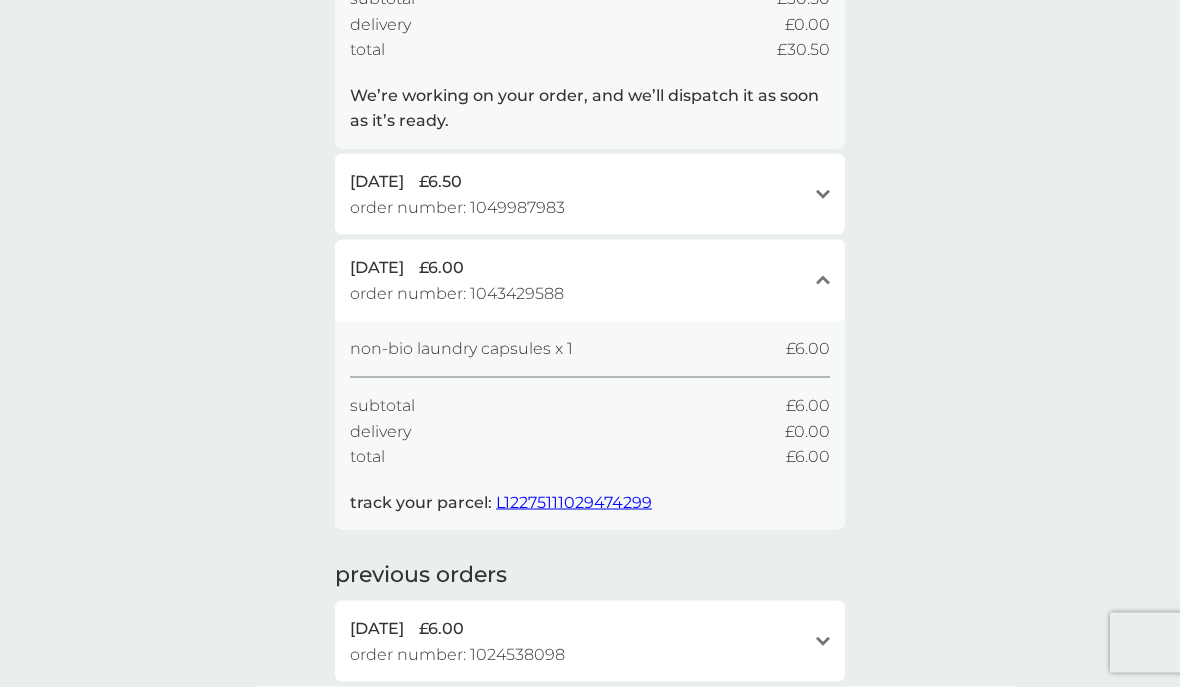 scroll, scrollTop: 389, scrollLeft: 0, axis: vertical 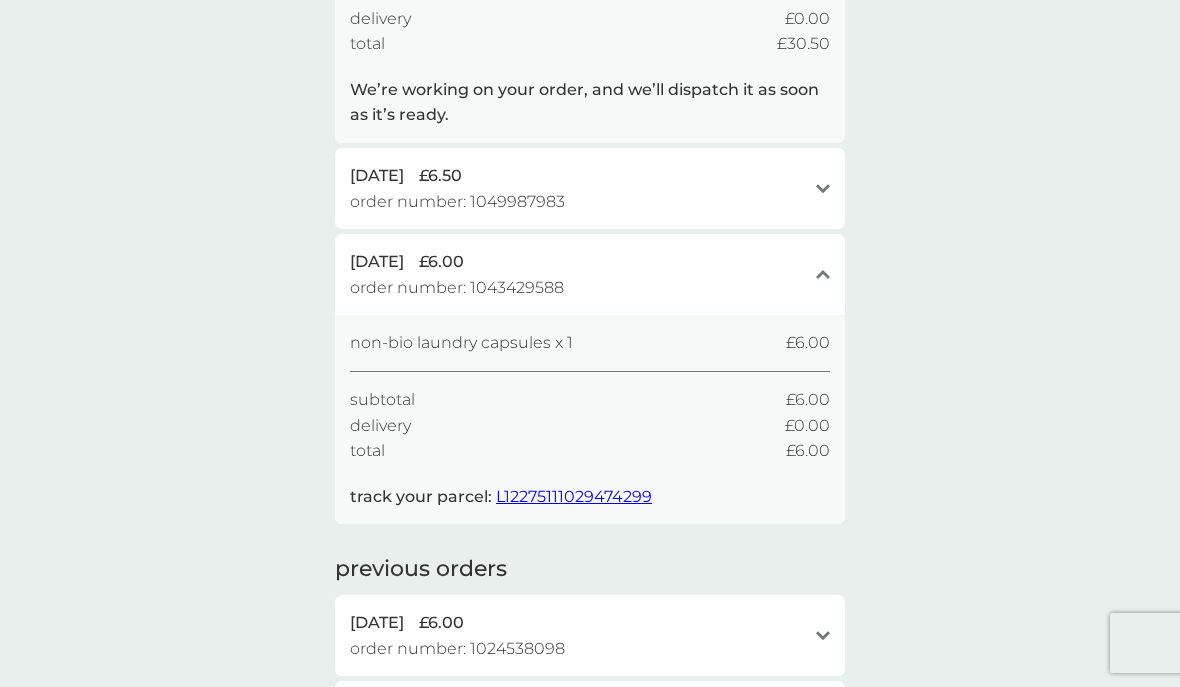 click on "L12275111029474299" at bounding box center [574, 496] 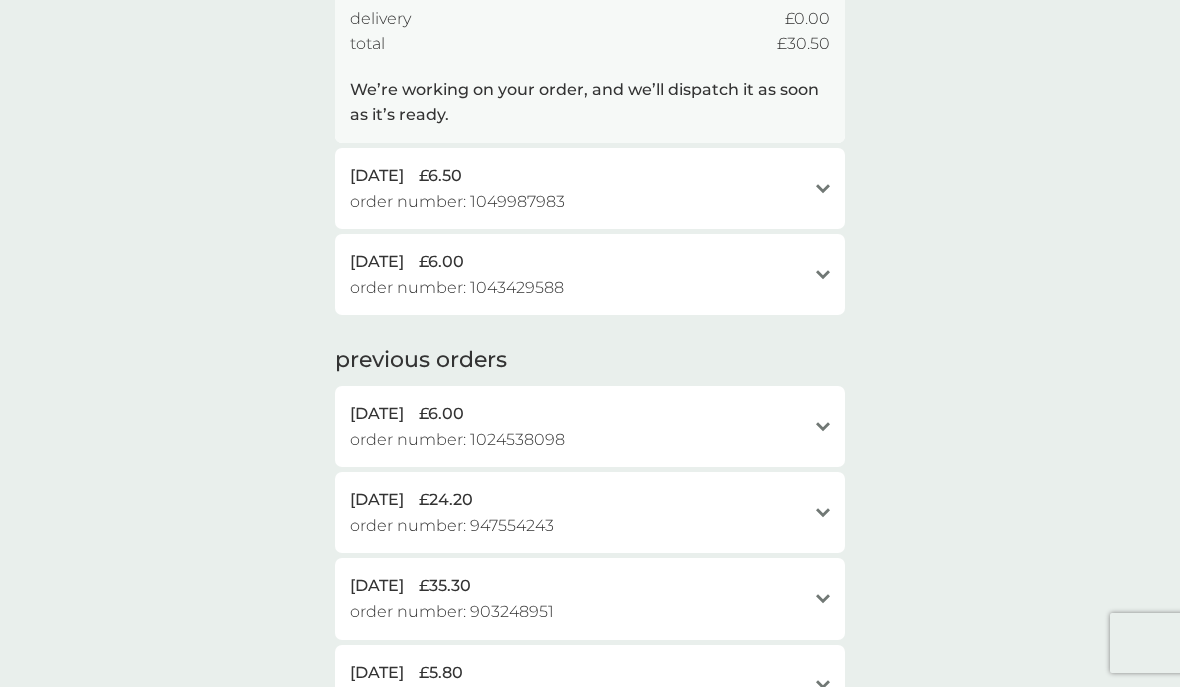 scroll, scrollTop: 434, scrollLeft: 0, axis: vertical 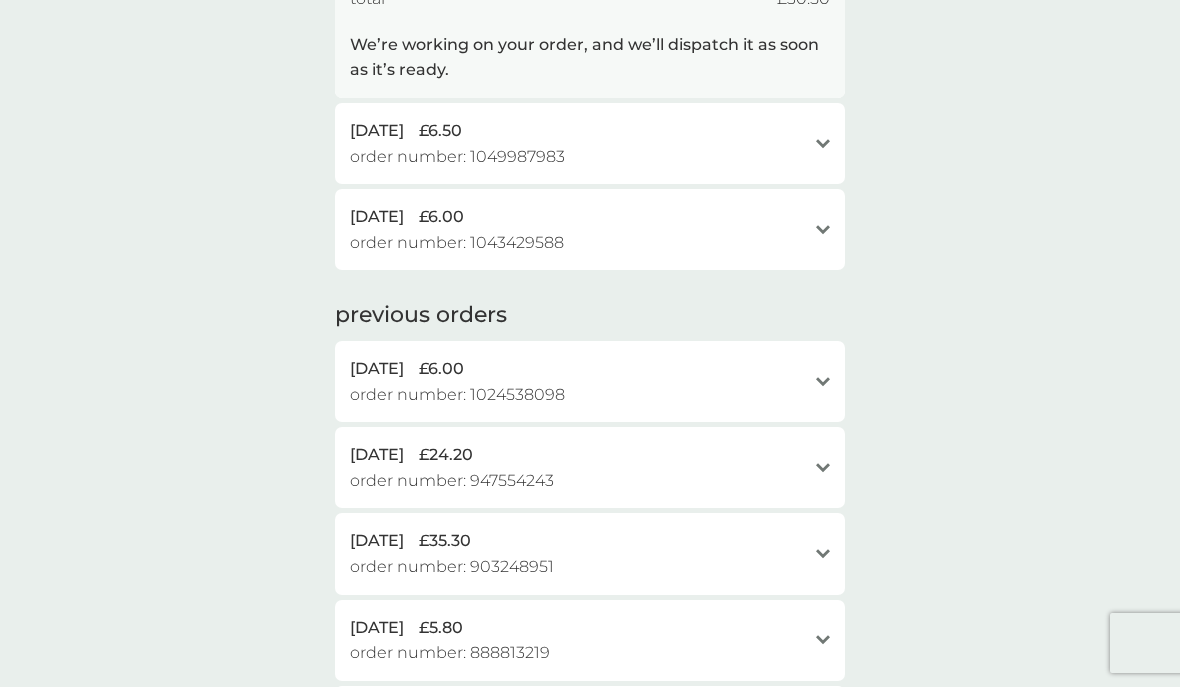 click on "[DATE] £6.00" at bounding box center [578, 369] 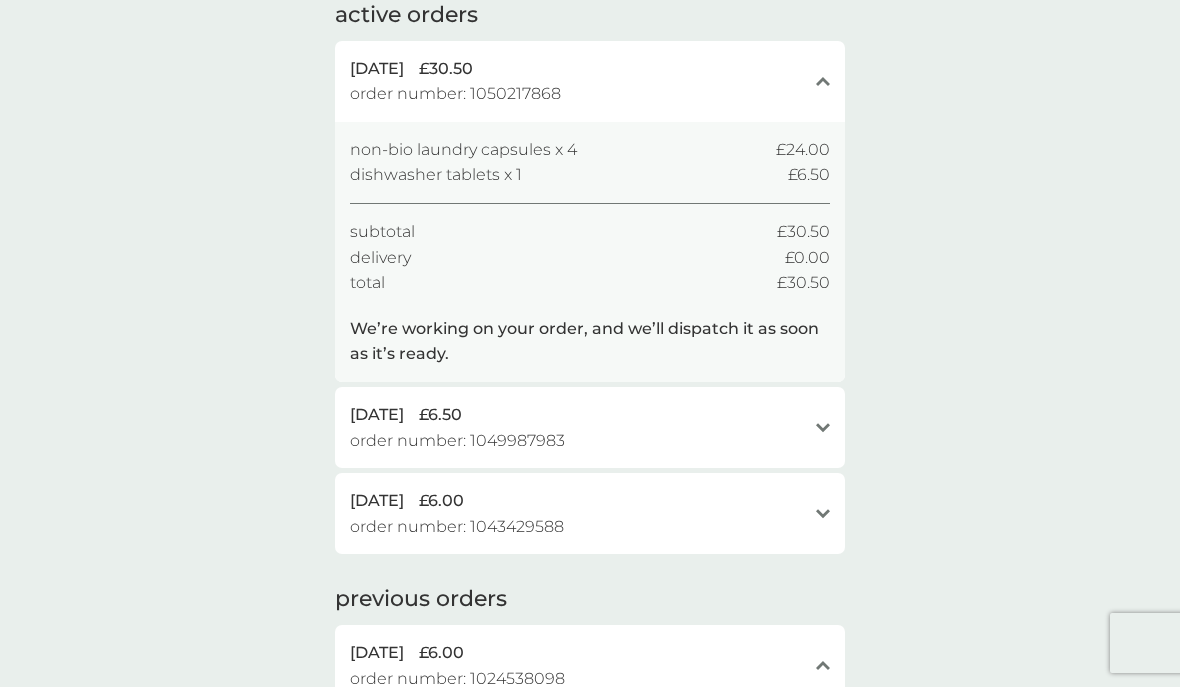 scroll, scrollTop: 151, scrollLeft: 0, axis: vertical 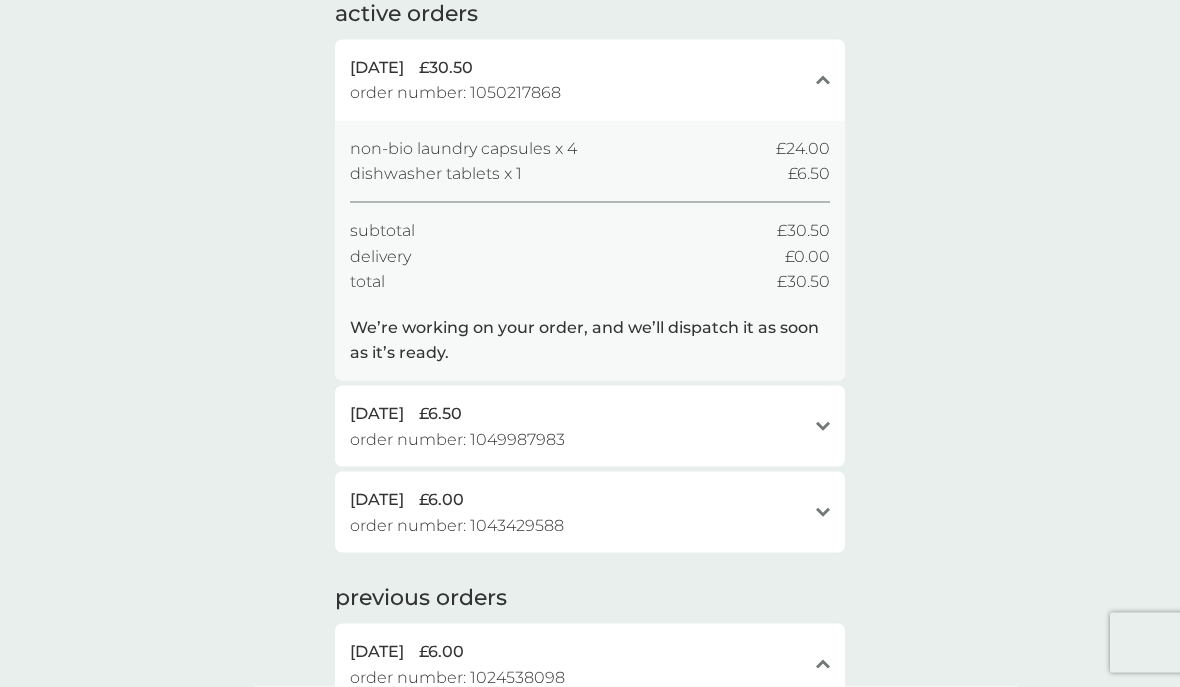click on "[DATE] £6.50 order number:   1049987983" at bounding box center [578, 426] 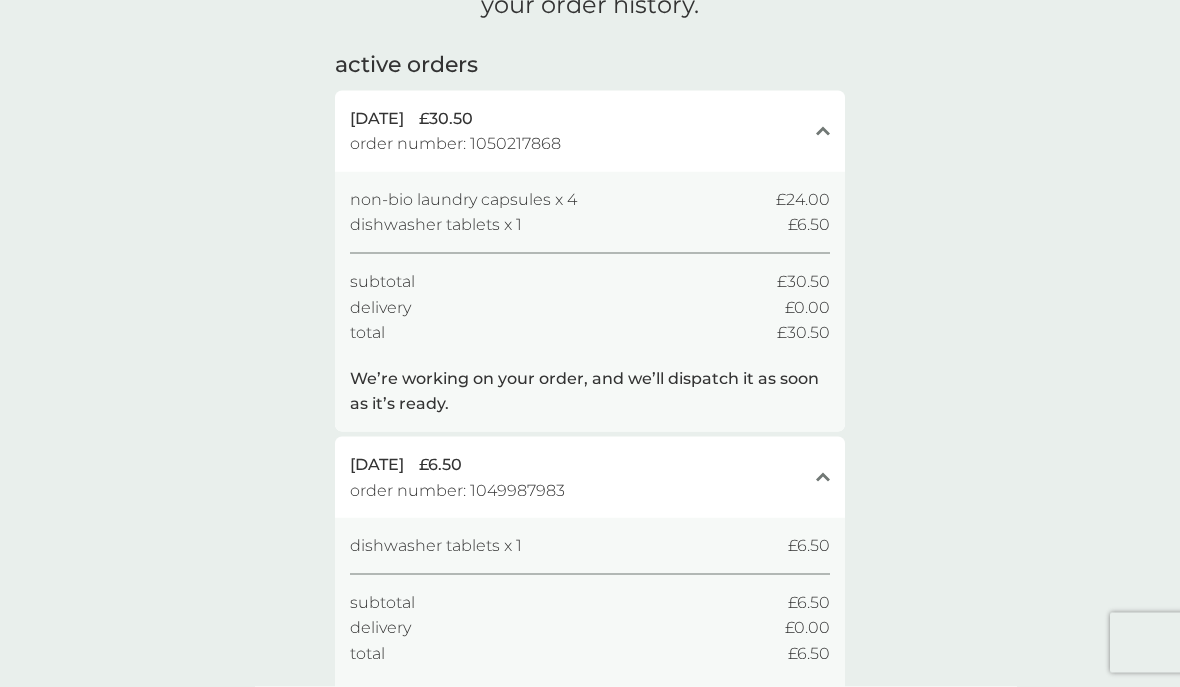 scroll, scrollTop: 0, scrollLeft: 0, axis: both 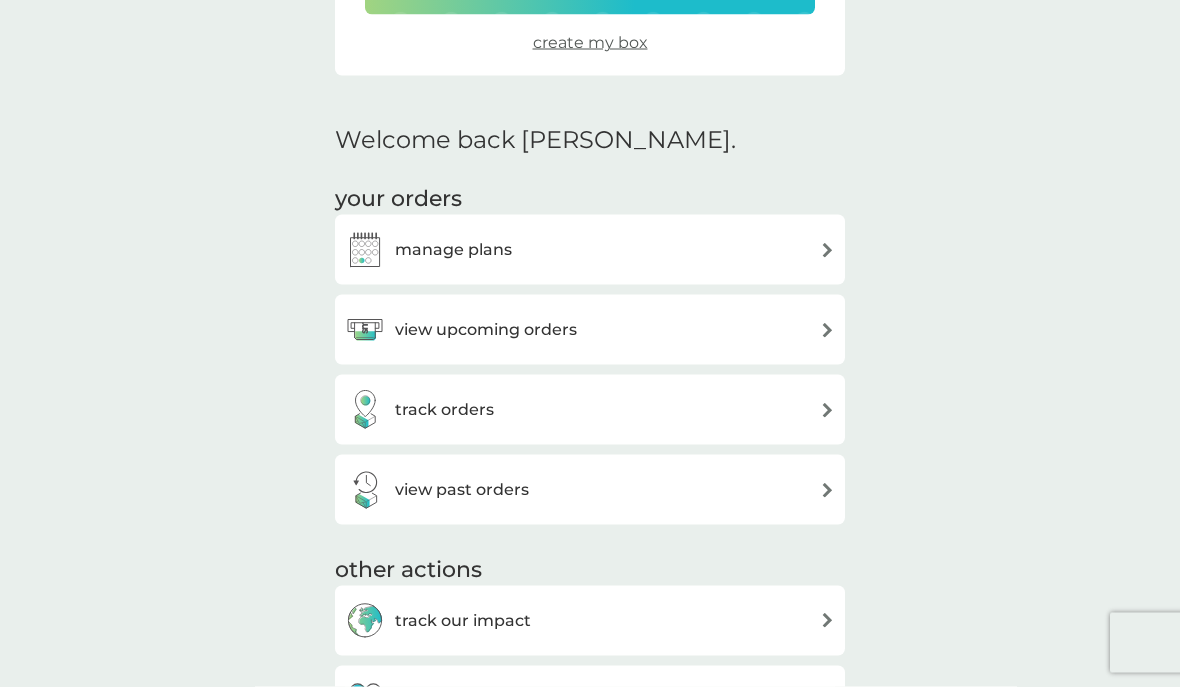 click on "manage plans" at bounding box center (590, 250) 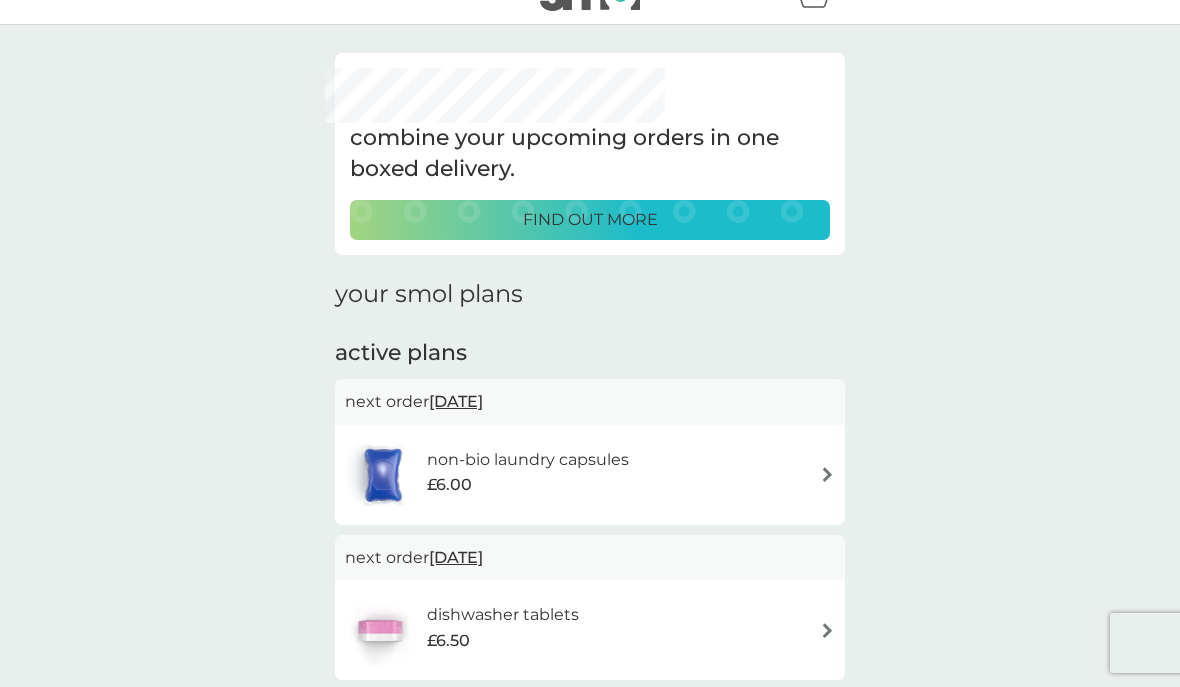 scroll, scrollTop: 0, scrollLeft: 0, axis: both 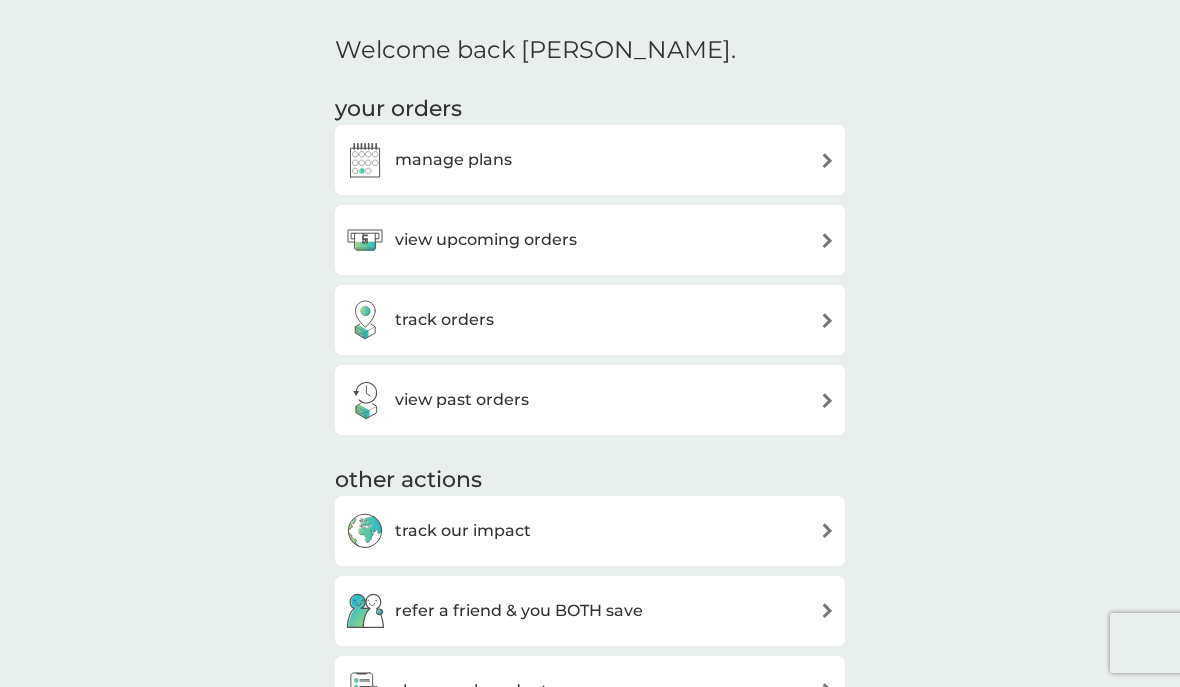 click on "view upcoming orders" at bounding box center (590, 240) 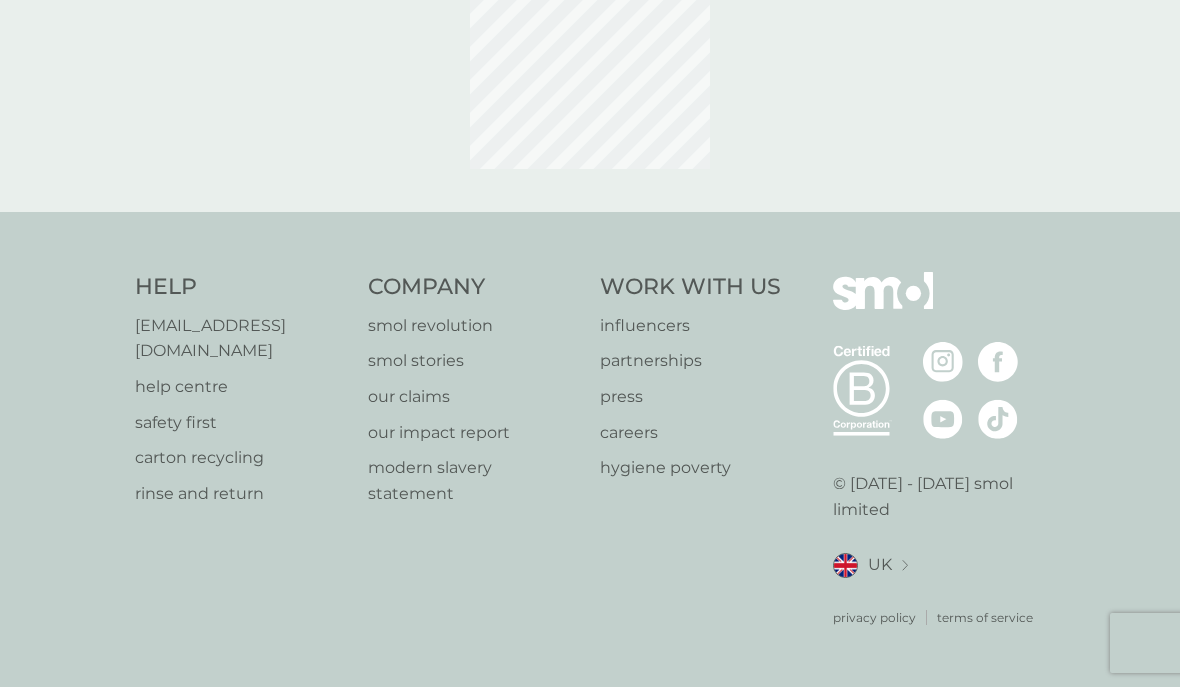 scroll, scrollTop: 0, scrollLeft: 0, axis: both 